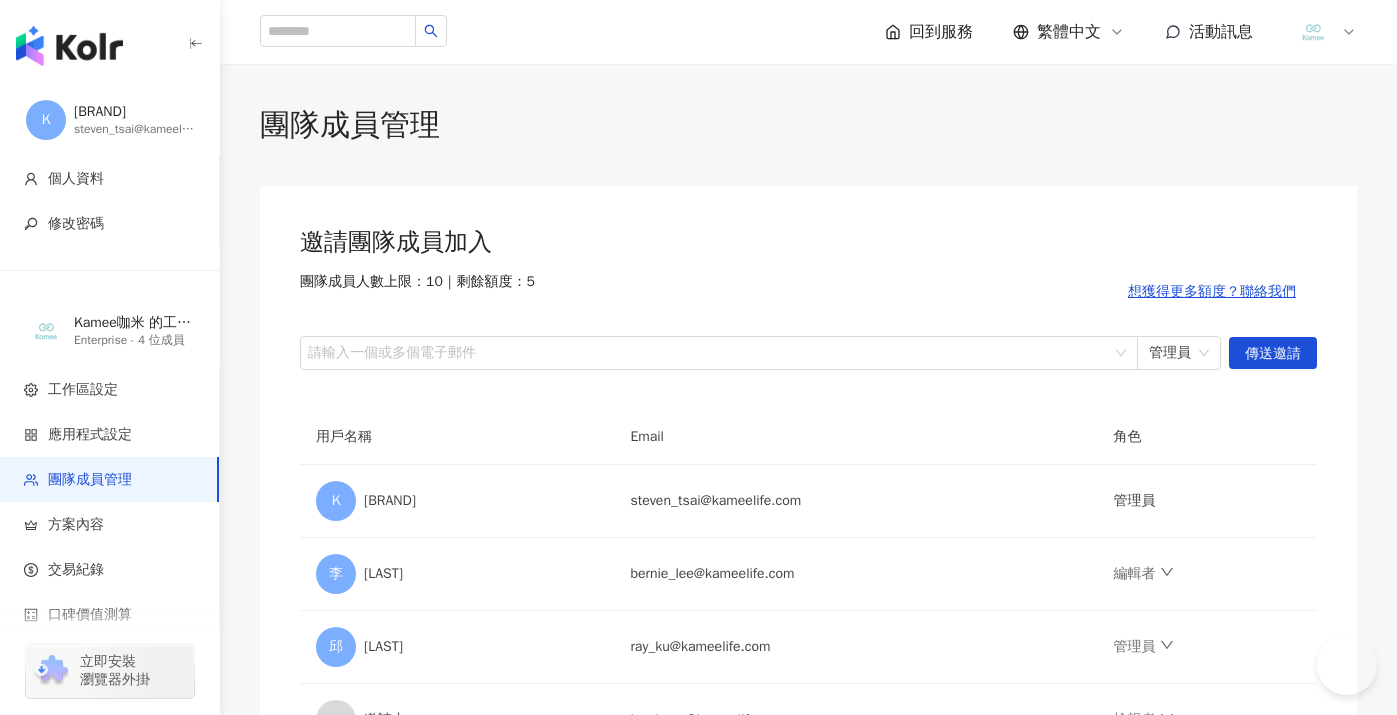 scroll, scrollTop: 0, scrollLeft: 0, axis: both 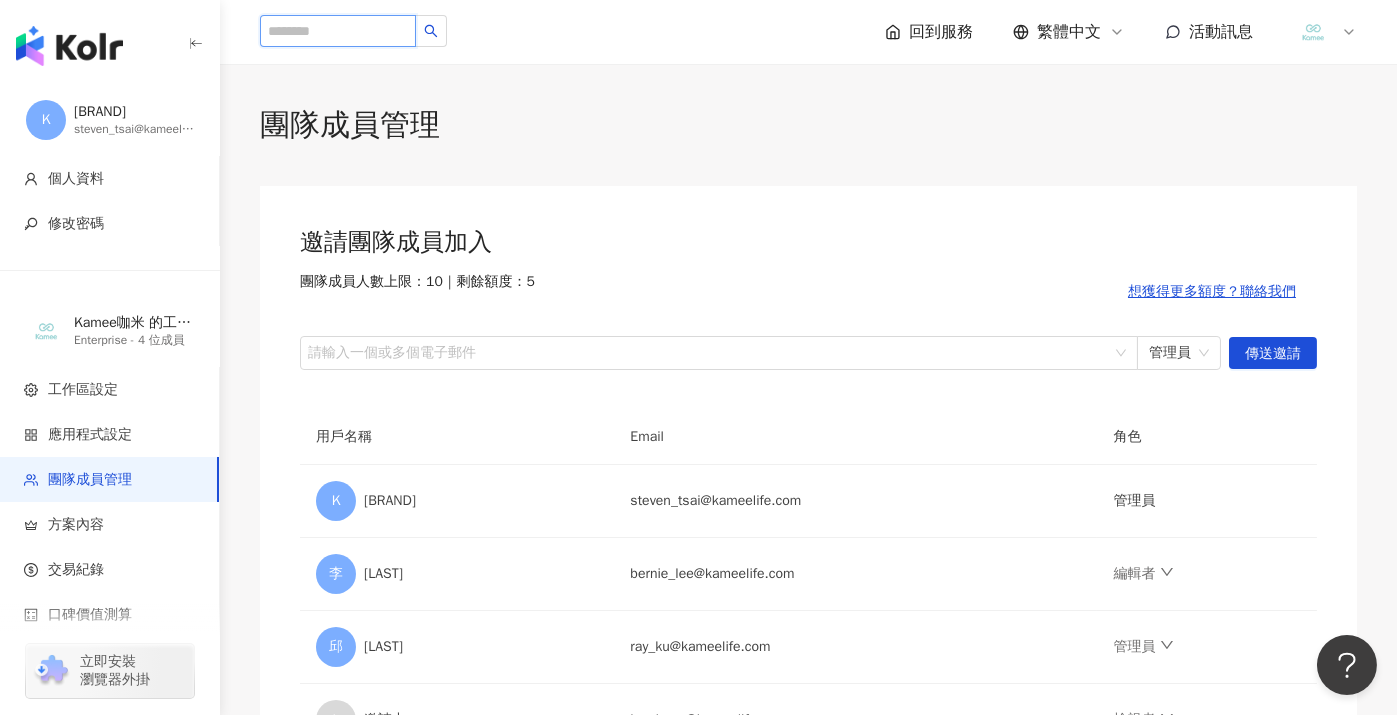 click at bounding box center [338, 31] 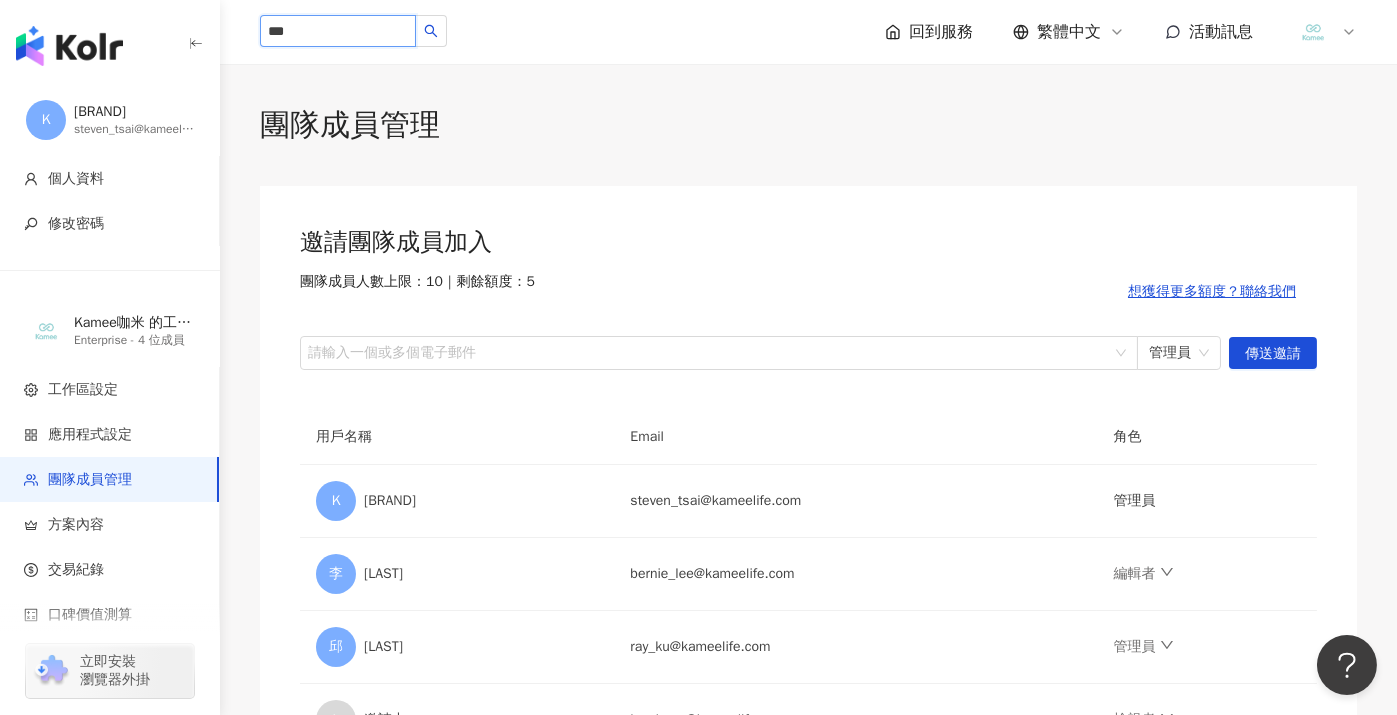 type on "**" 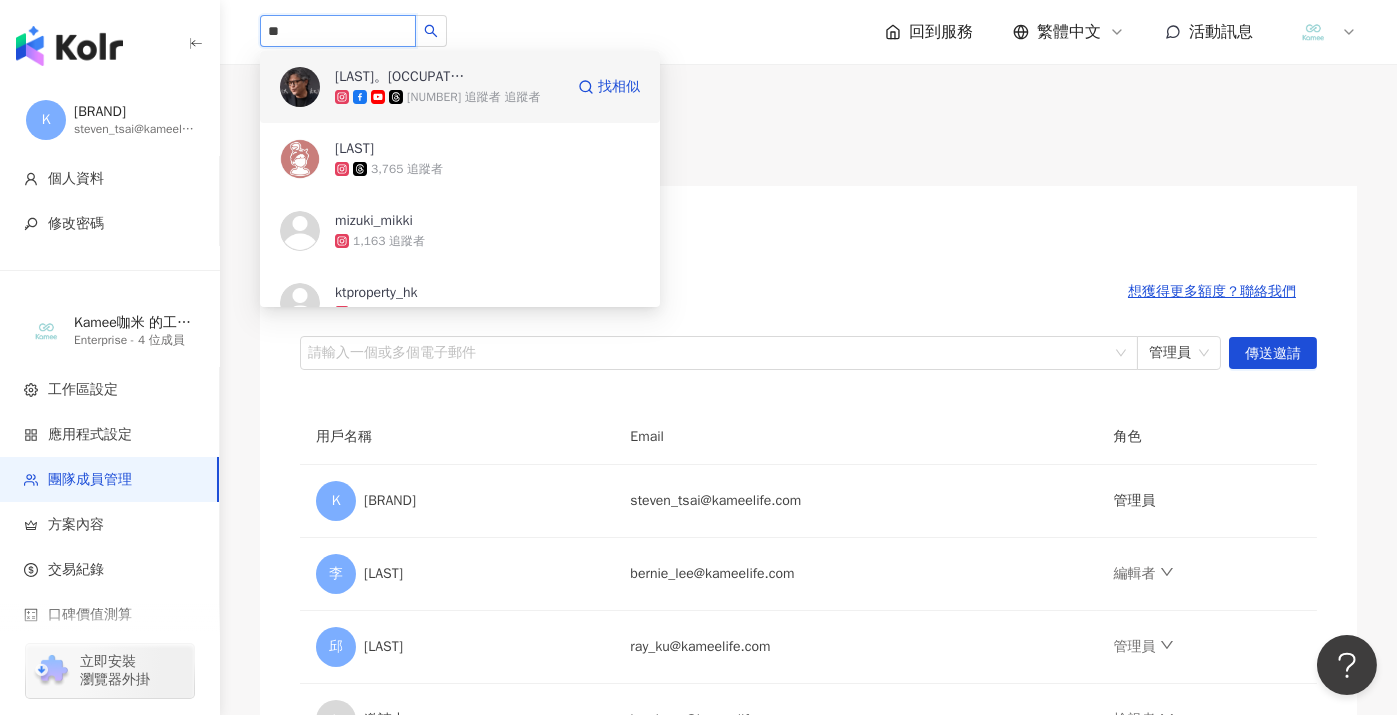 click on "[NUMBER]   追蹤者" at bounding box center [449, 97] 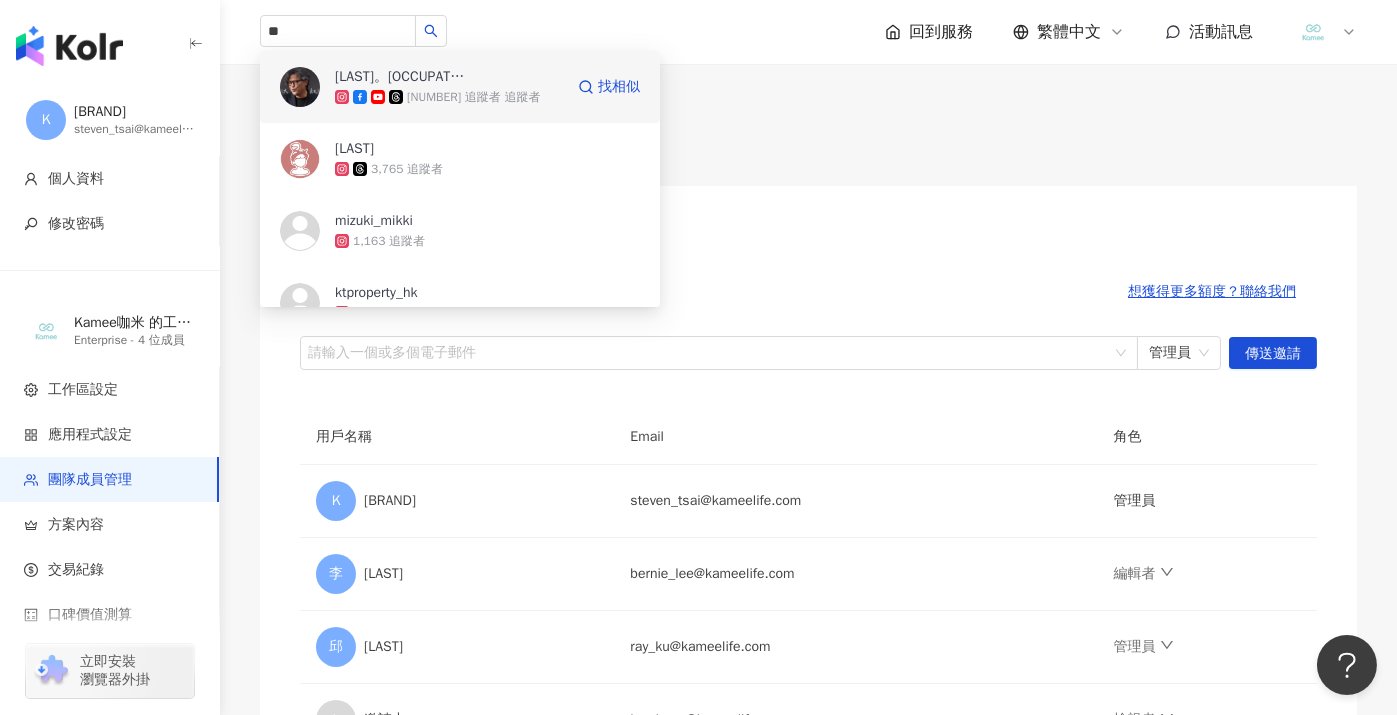type 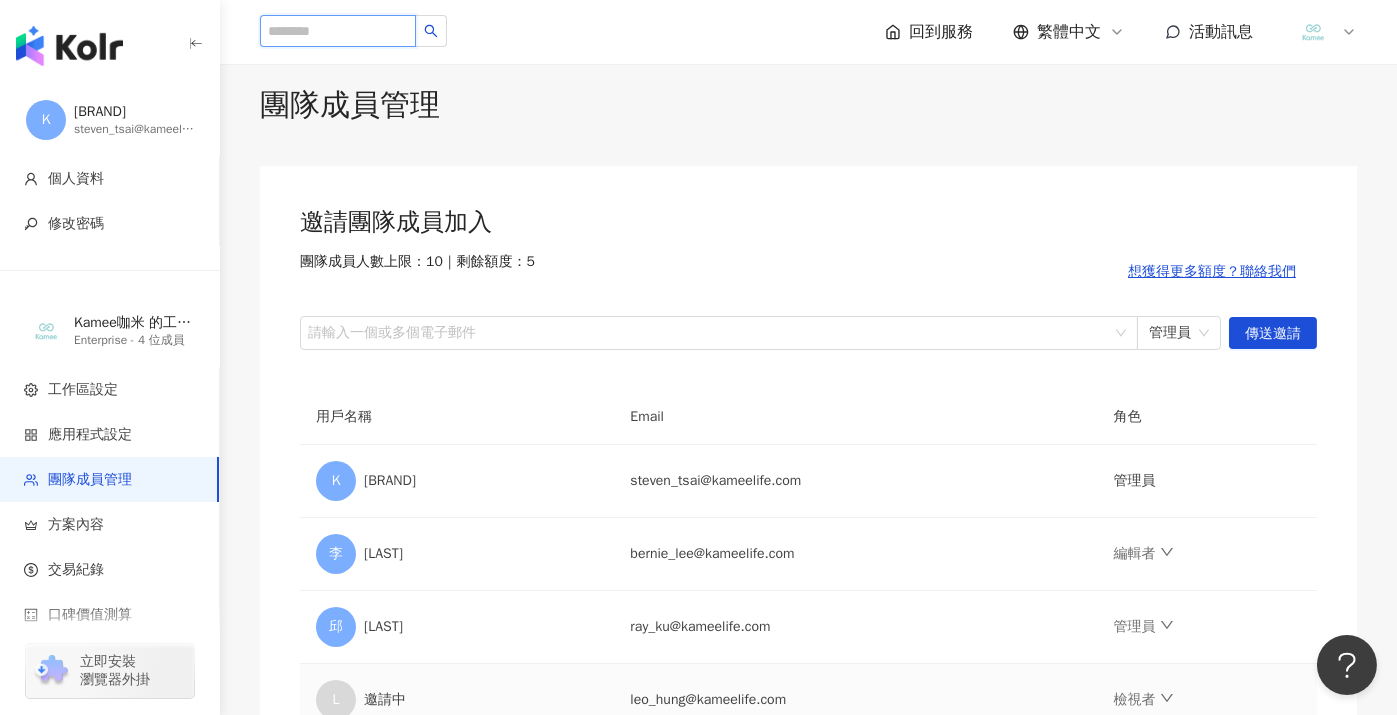 scroll, scrollTop: 0, scrollLeft: 0, axis: both 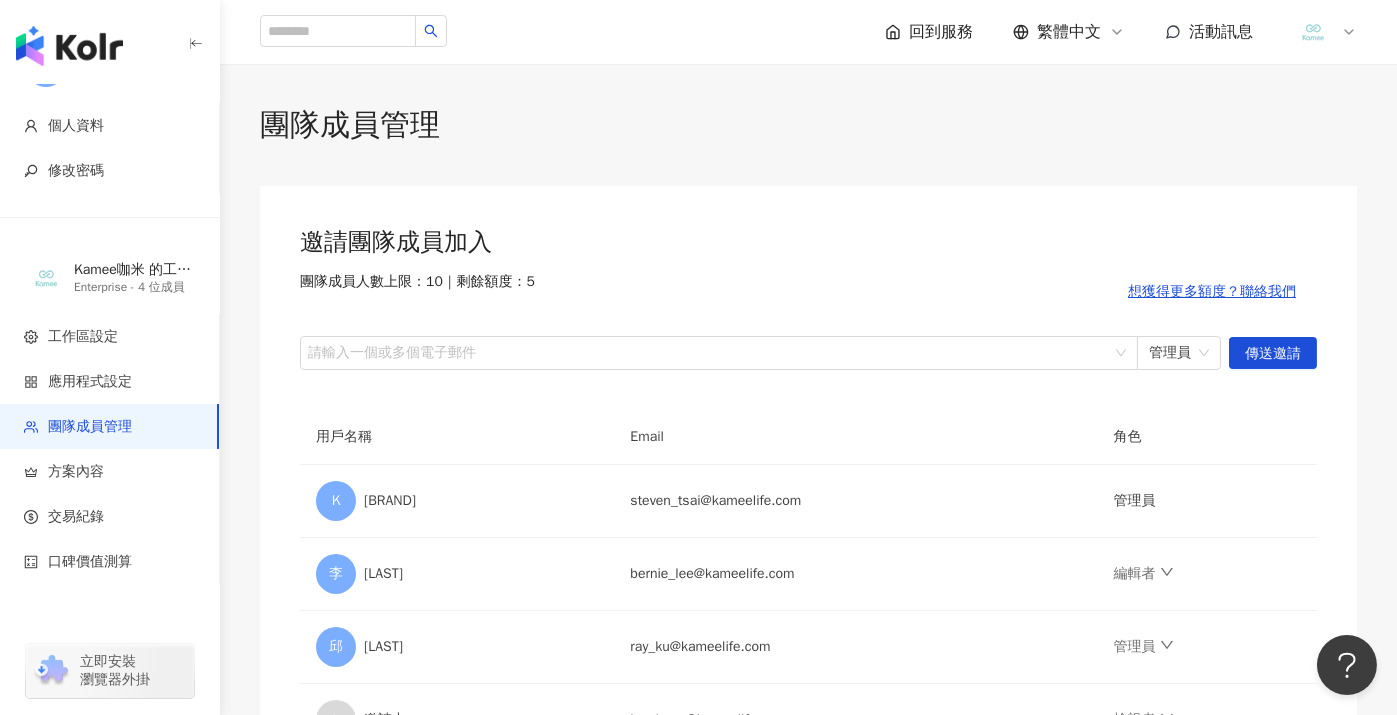 click at bounding box center (1325, 32) 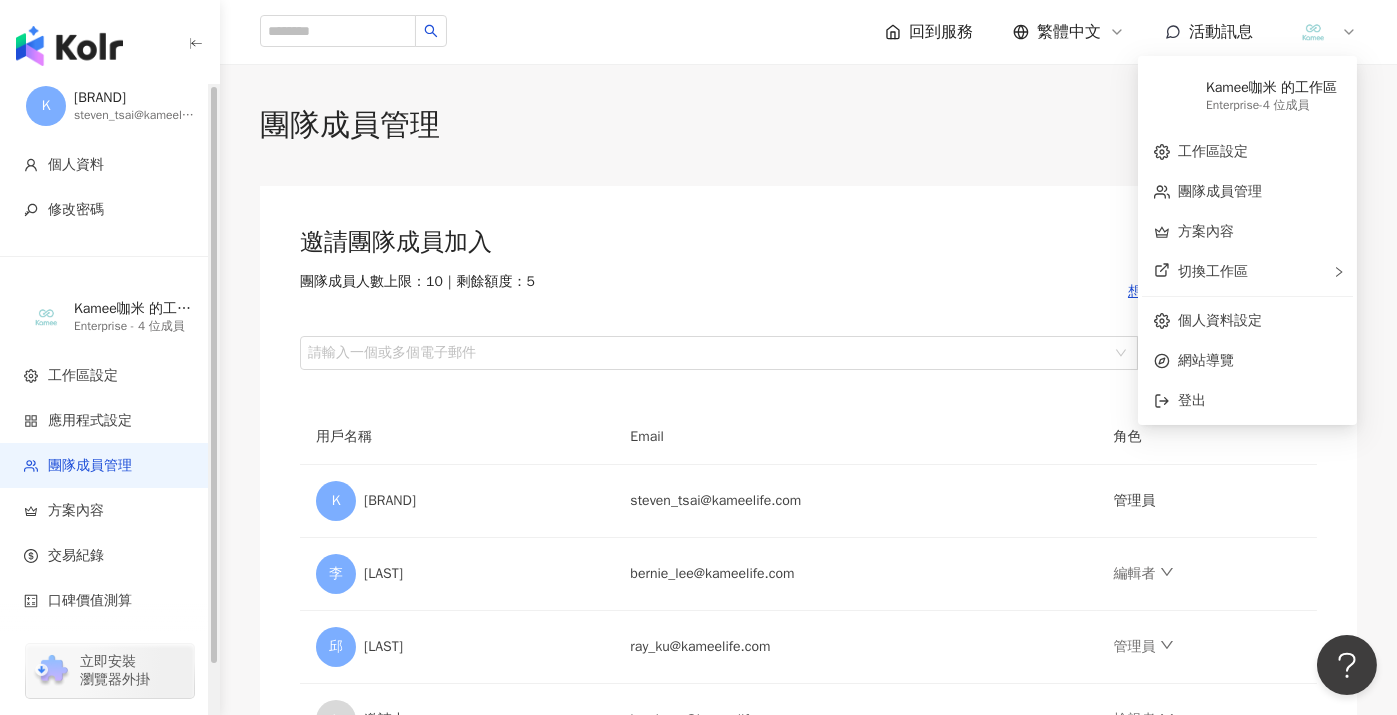 scroll, scrollTop: 0, scrollLeft: 0, axis: both 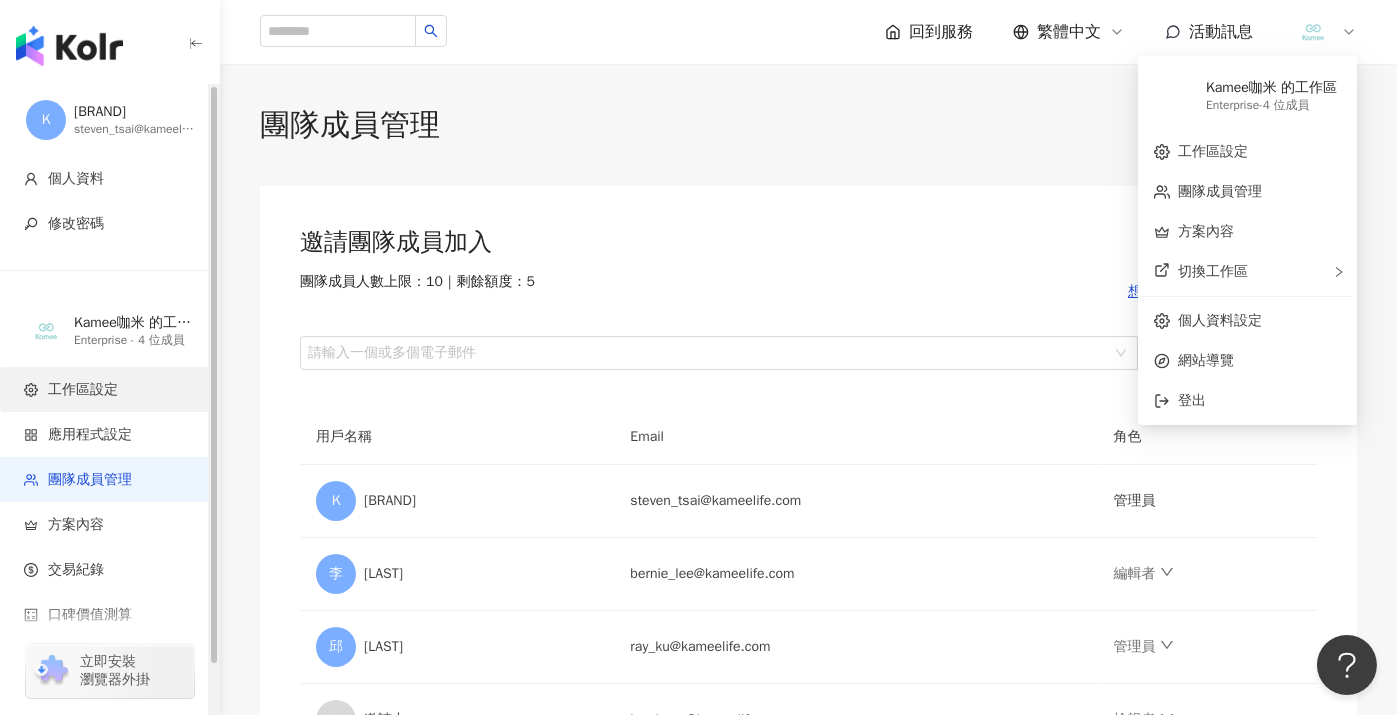 click on "工作區設定" at bounding box center [109, 389] 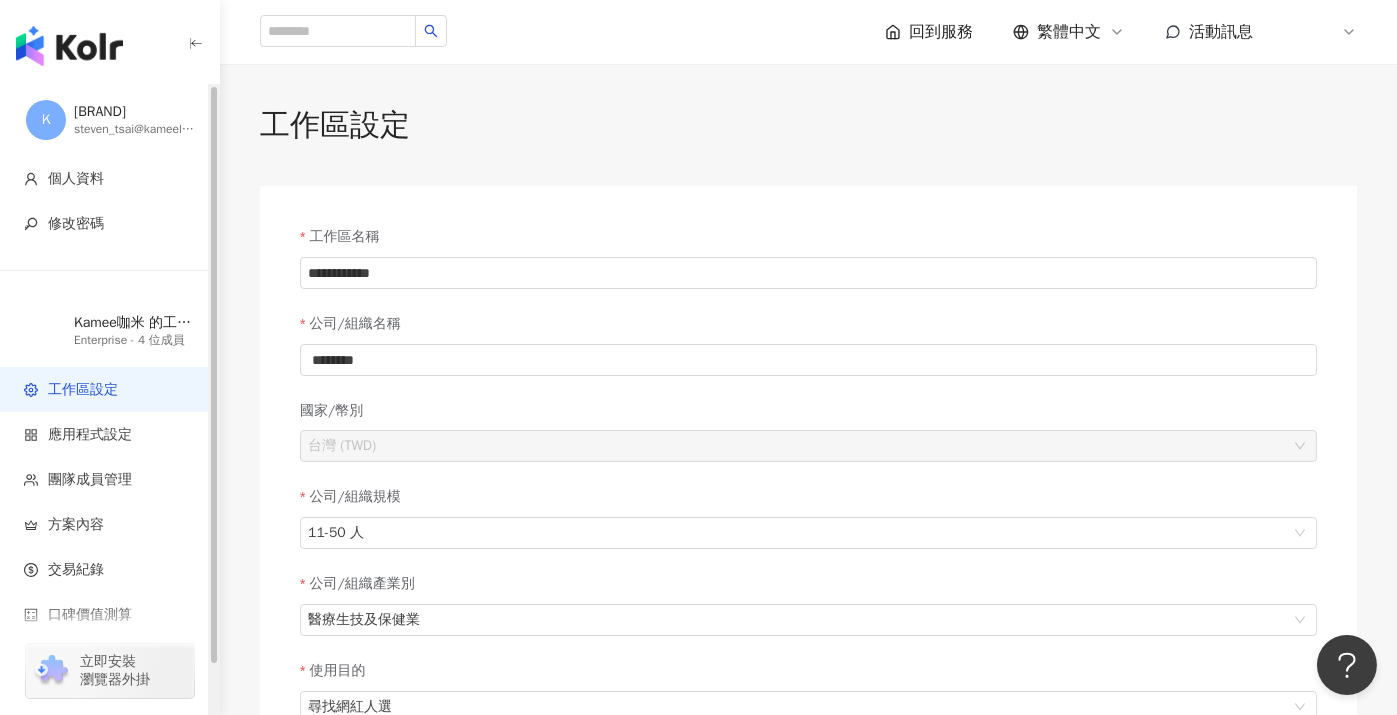 click at bounding box center [110, 42] 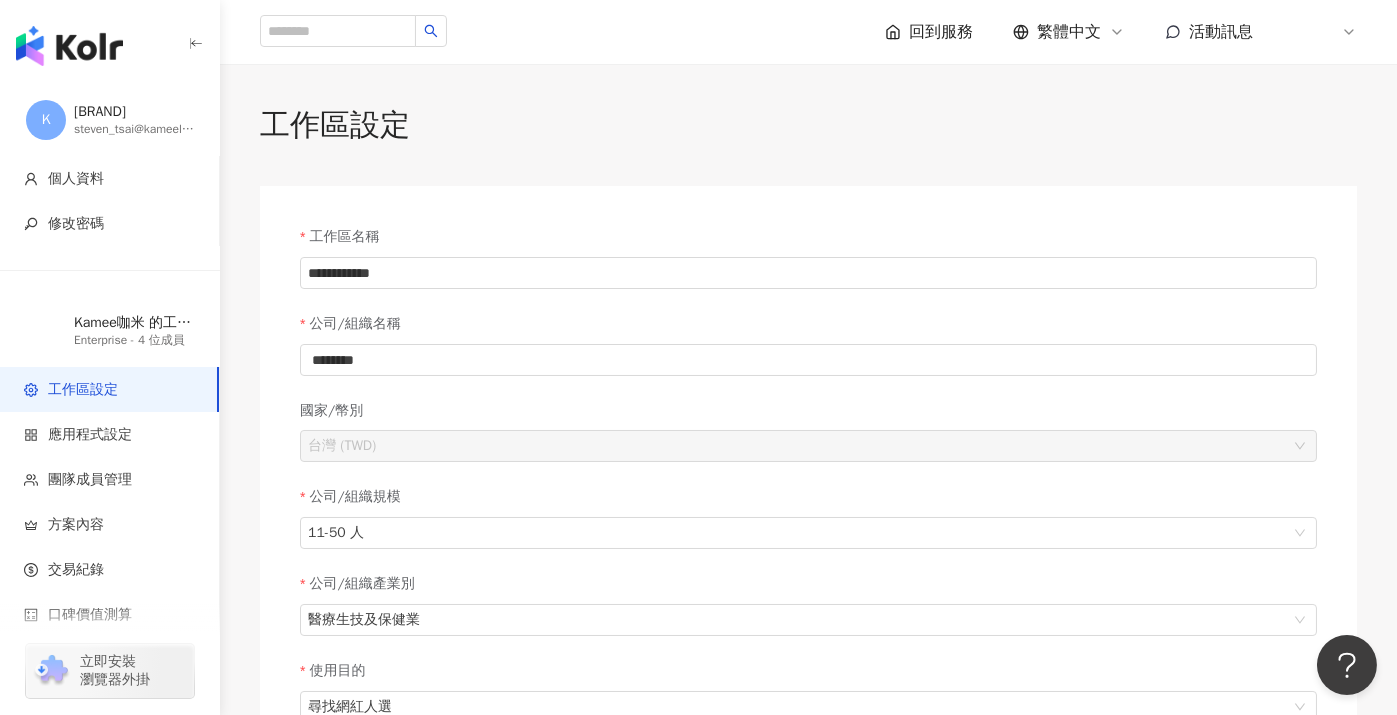 click at bounding box center [69, 46] 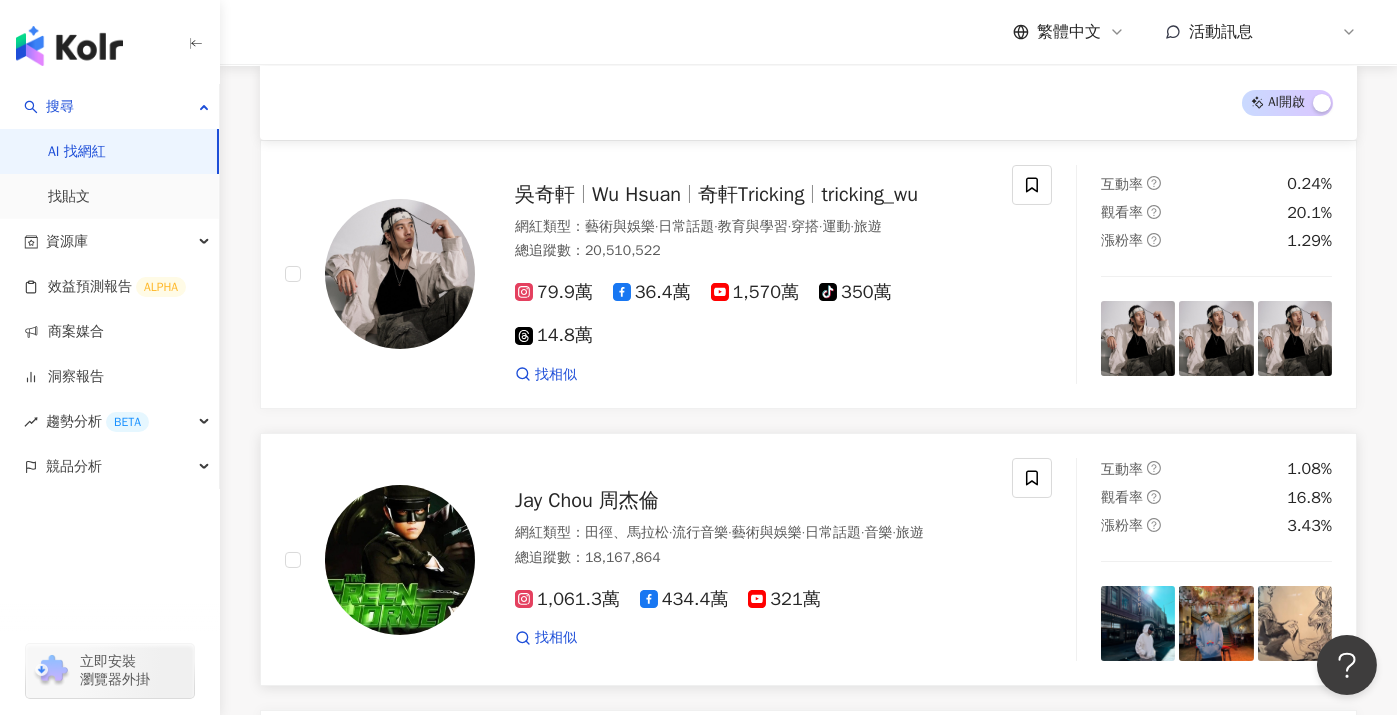 scroll, scrollTop: 194, scrollLeft: 0, axis: vertical 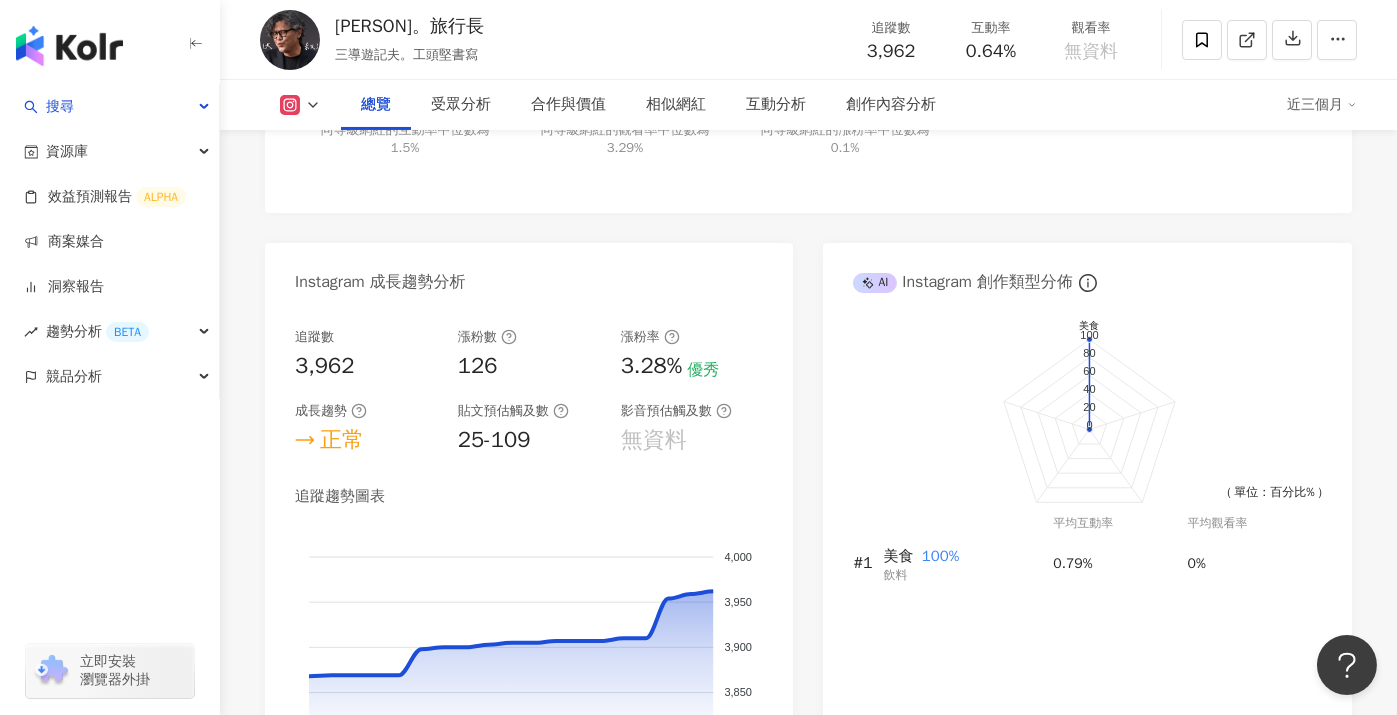click at bounding box center [300, 105] 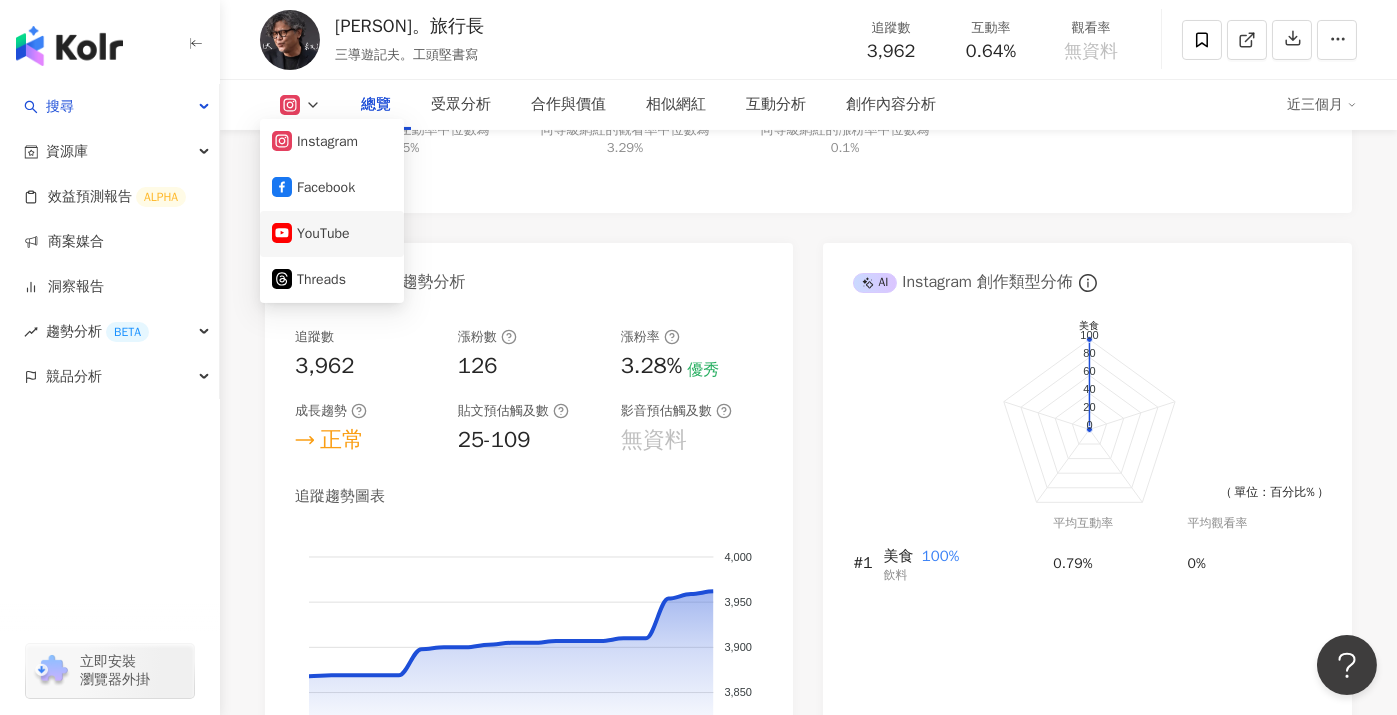 click on "YouTube" at bounding box center (332, 234) 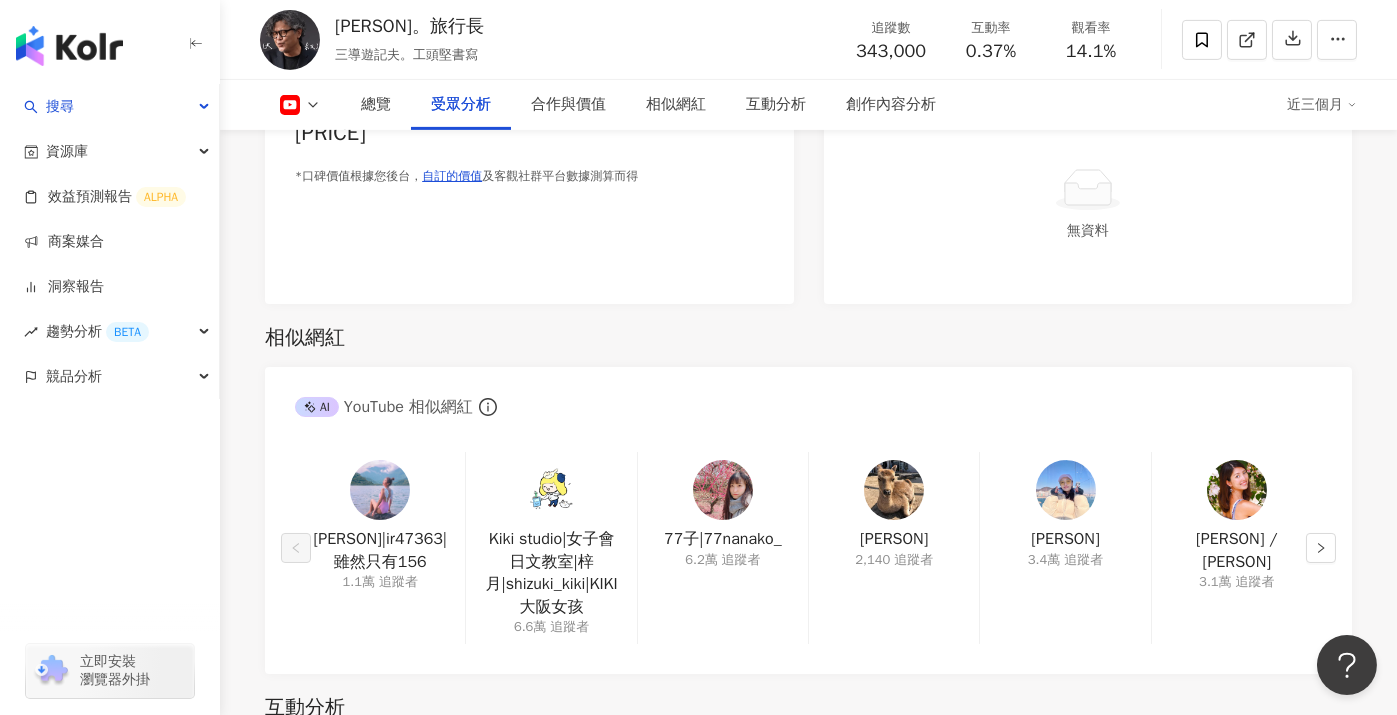 scroll, scrollTop: 2206, scrollLeft: 0, axis: vertical 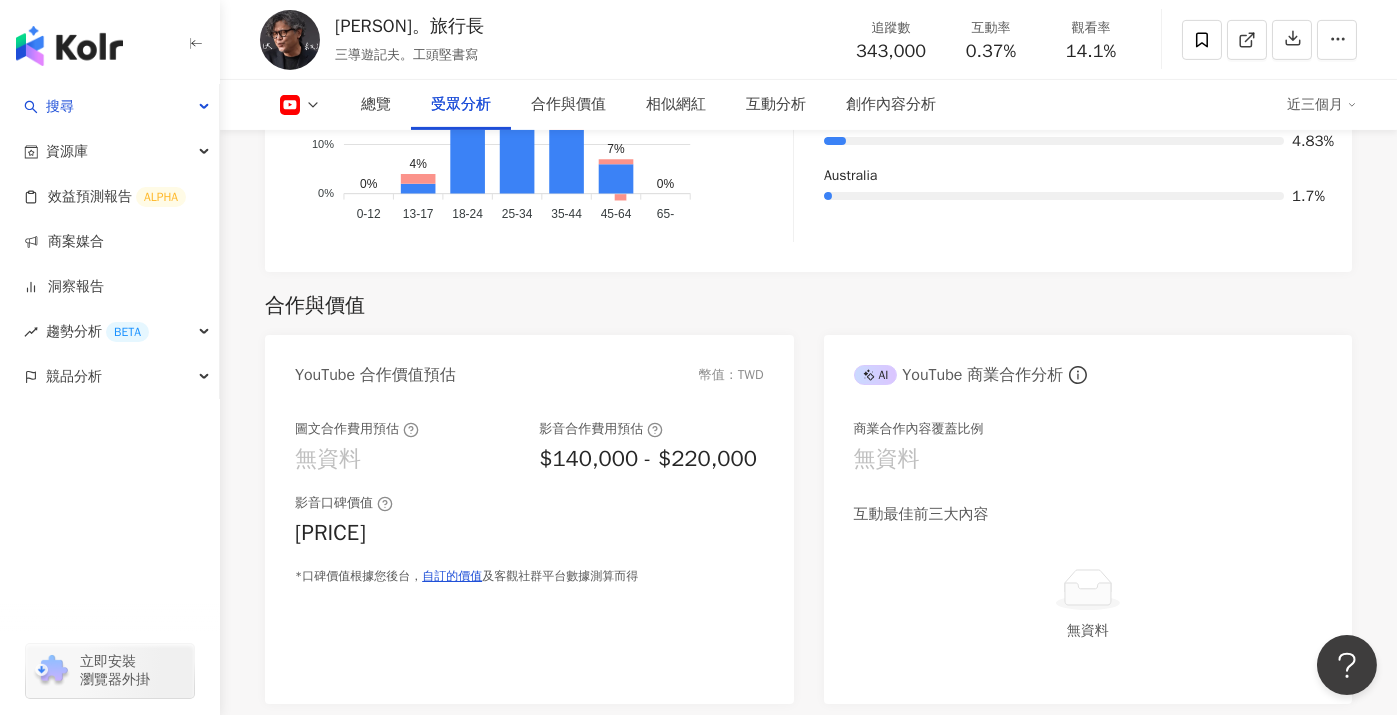 click 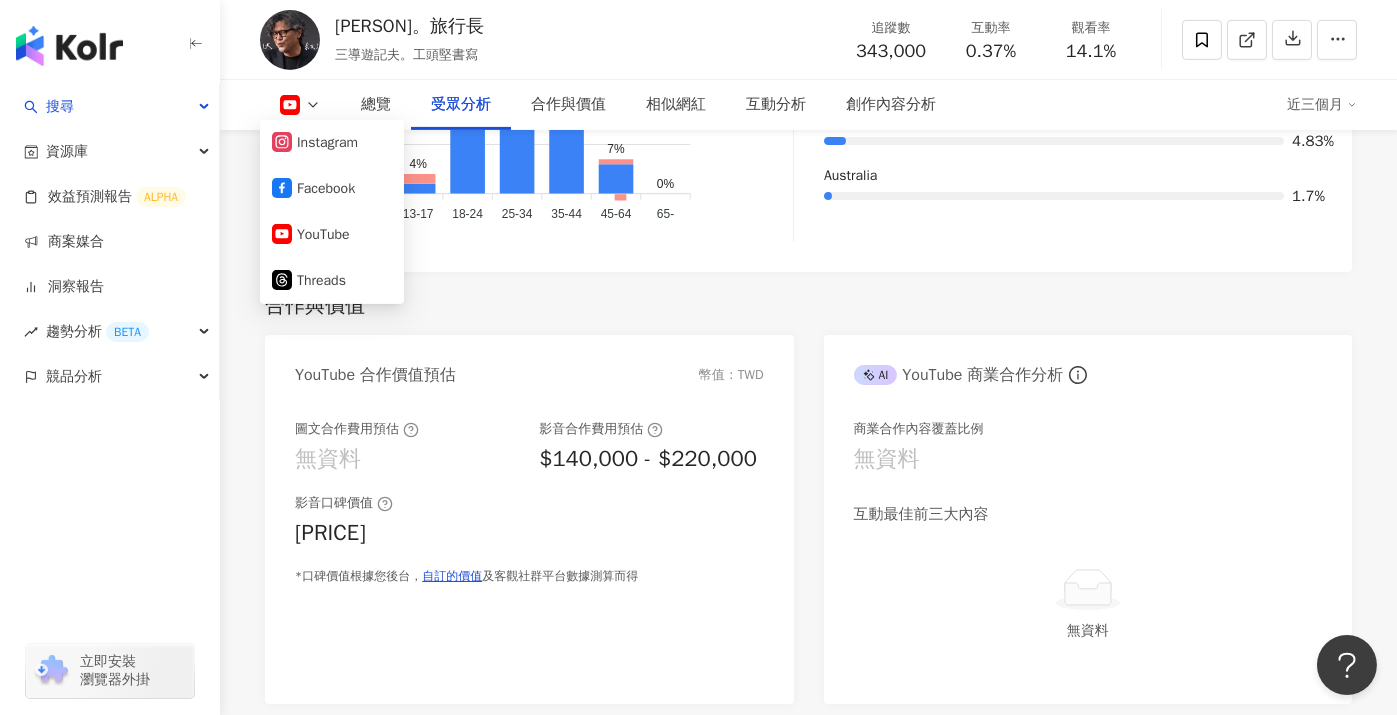 click 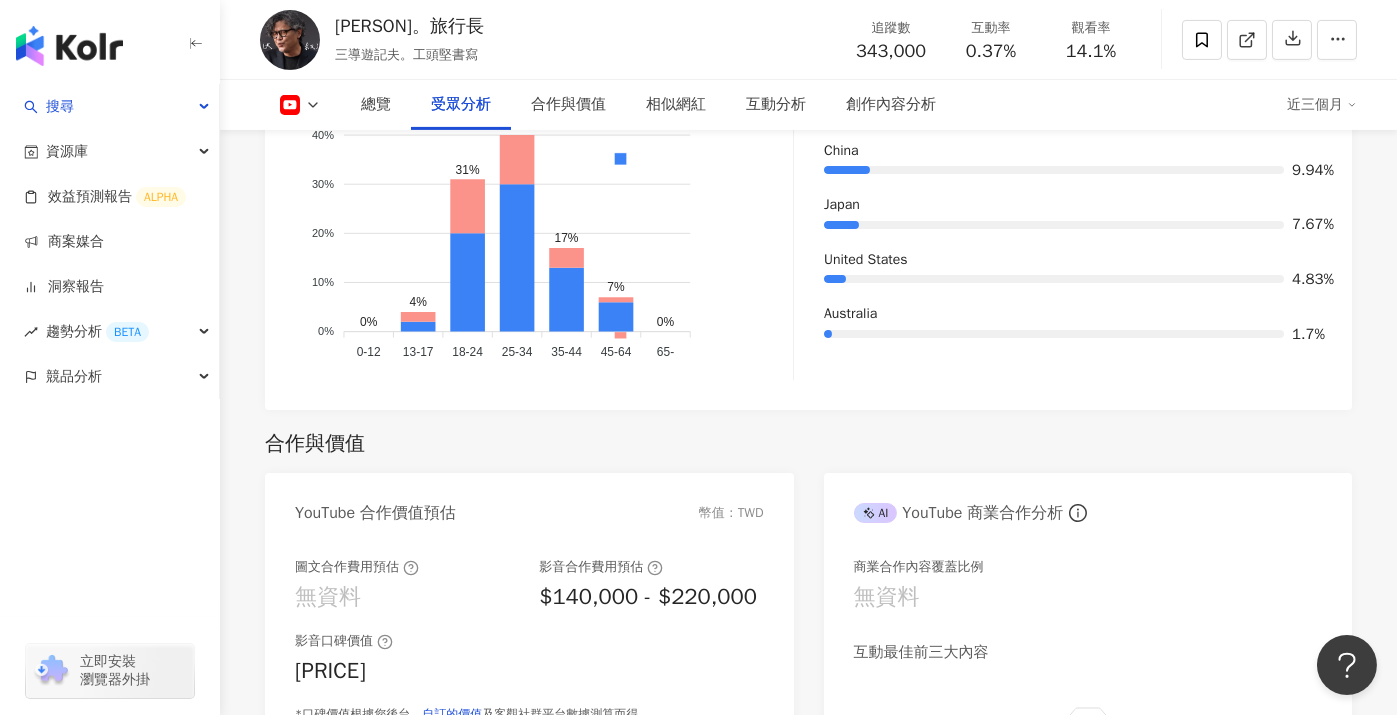 scroll, scrollTop: 1806, scrollLeft: 0, axis: vertical 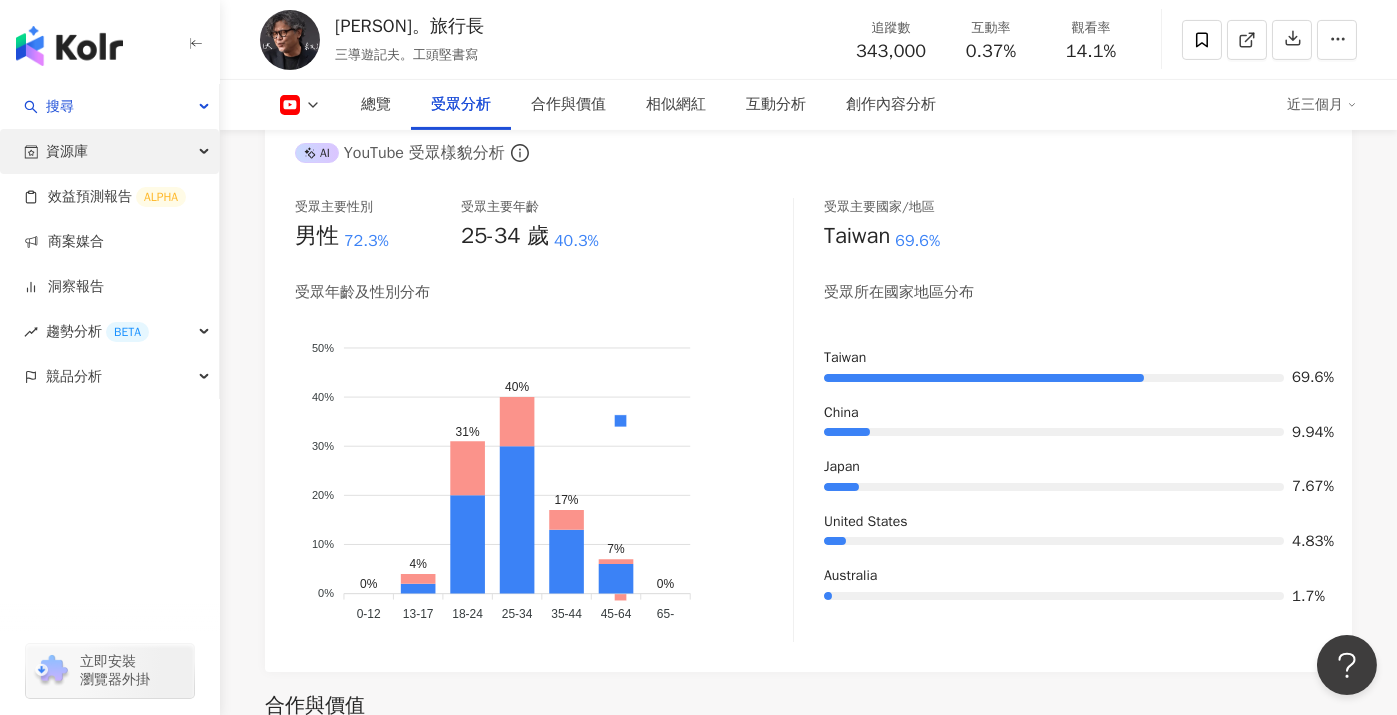 click on "資源庫" at bounding box center [109, 151] 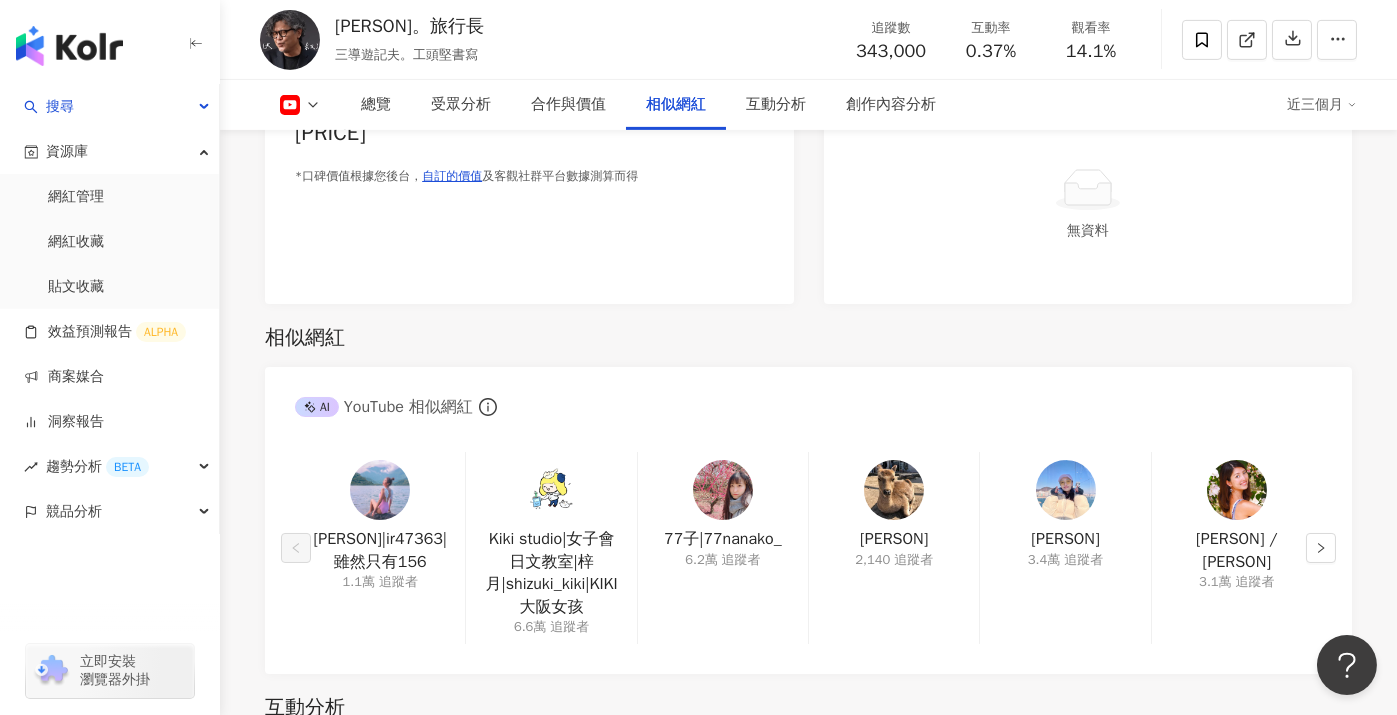 scroll, scrollTop: 3006, scrollLeft: 0, axis: vertical 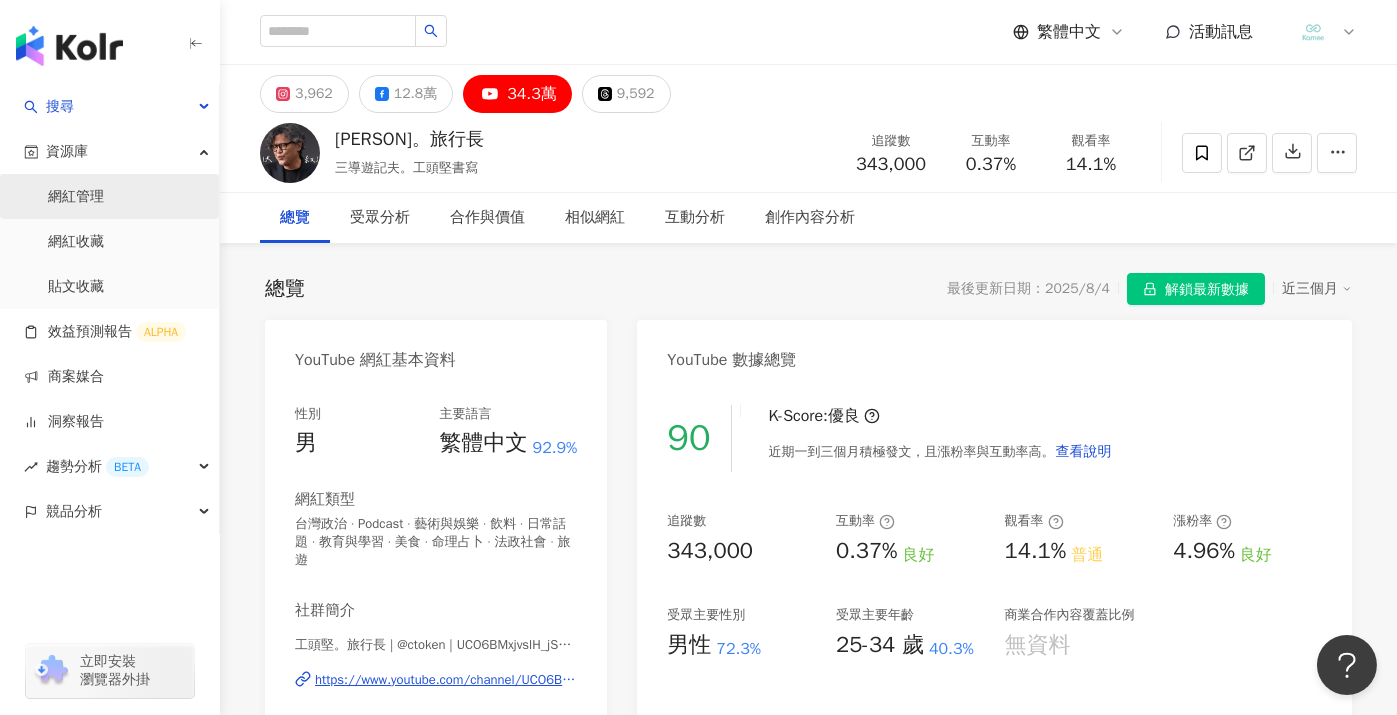click on "網紅管理" at bounding box center (76, 197) 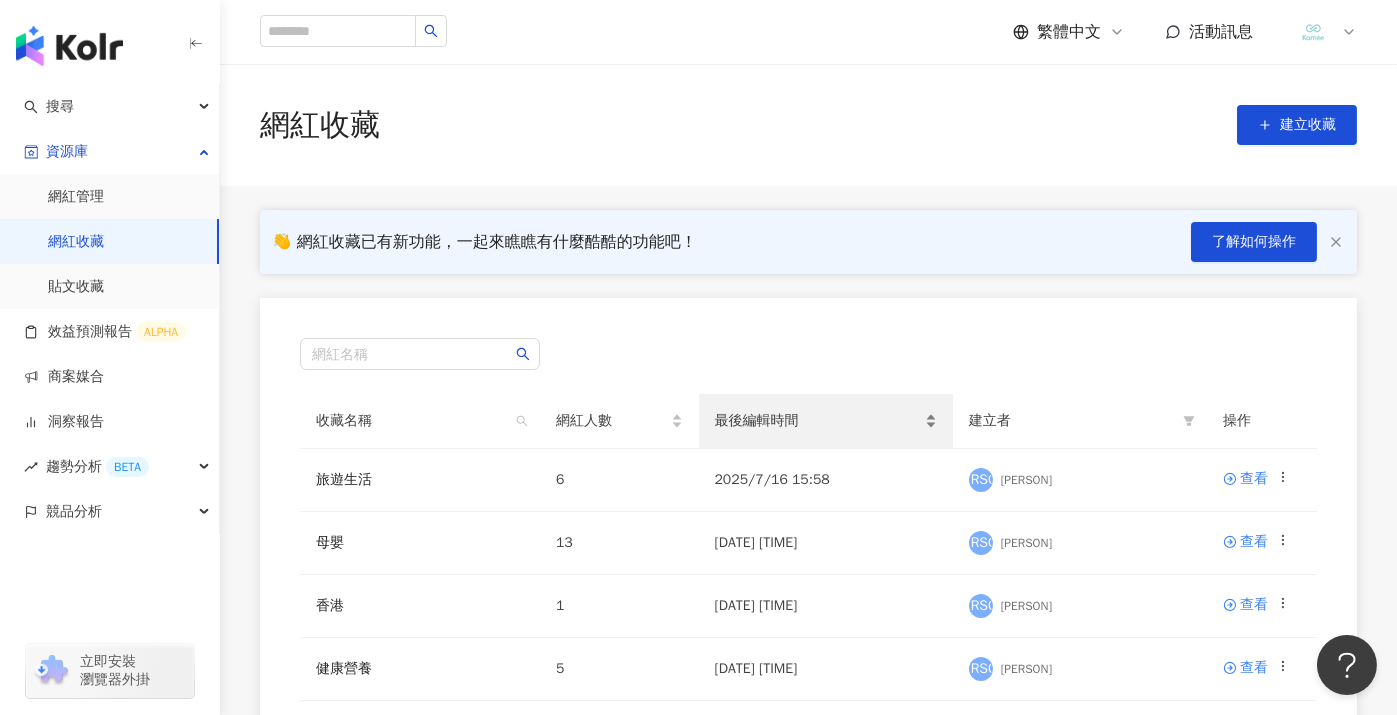 scroll, scrollTop: 200, scrollLeft: 0, axis: vertical 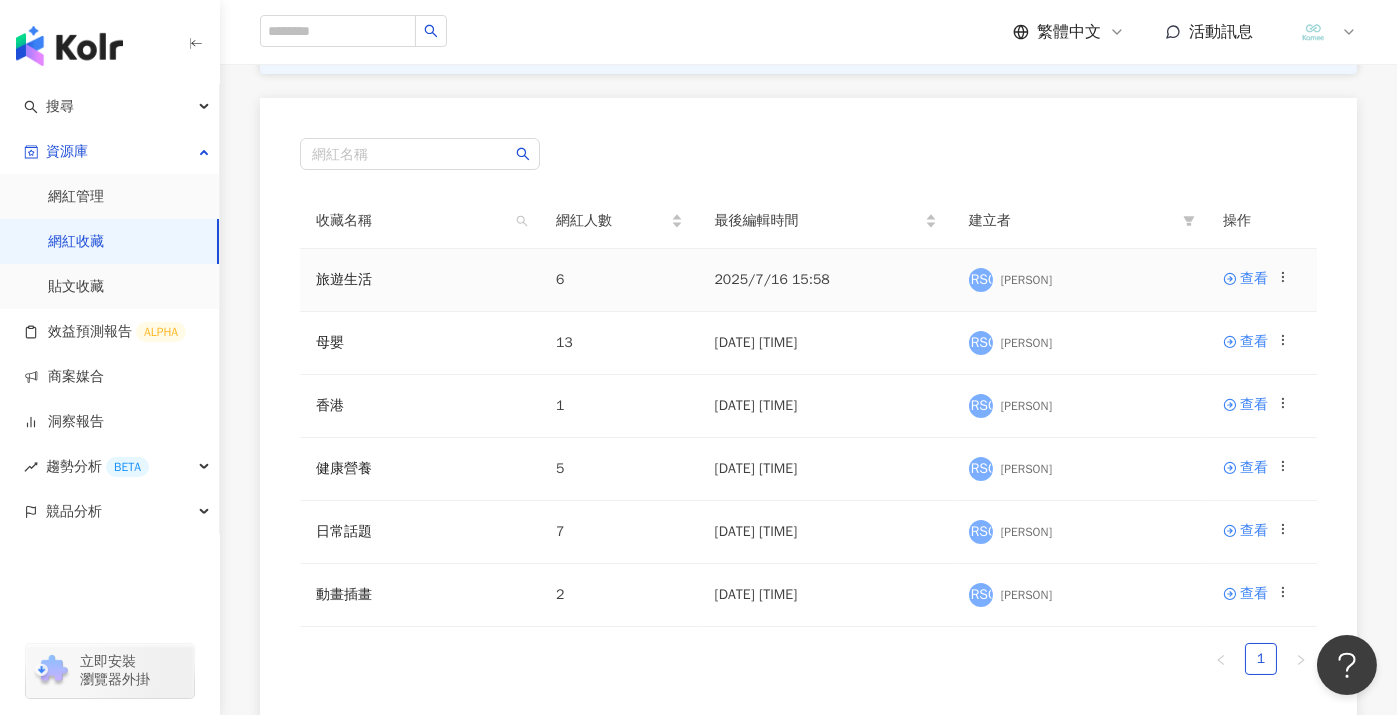 drag, startPoint x: 1003, startPoint y: 271, endPoint x: 1010, endPoint y: 279, distance: 10.630146 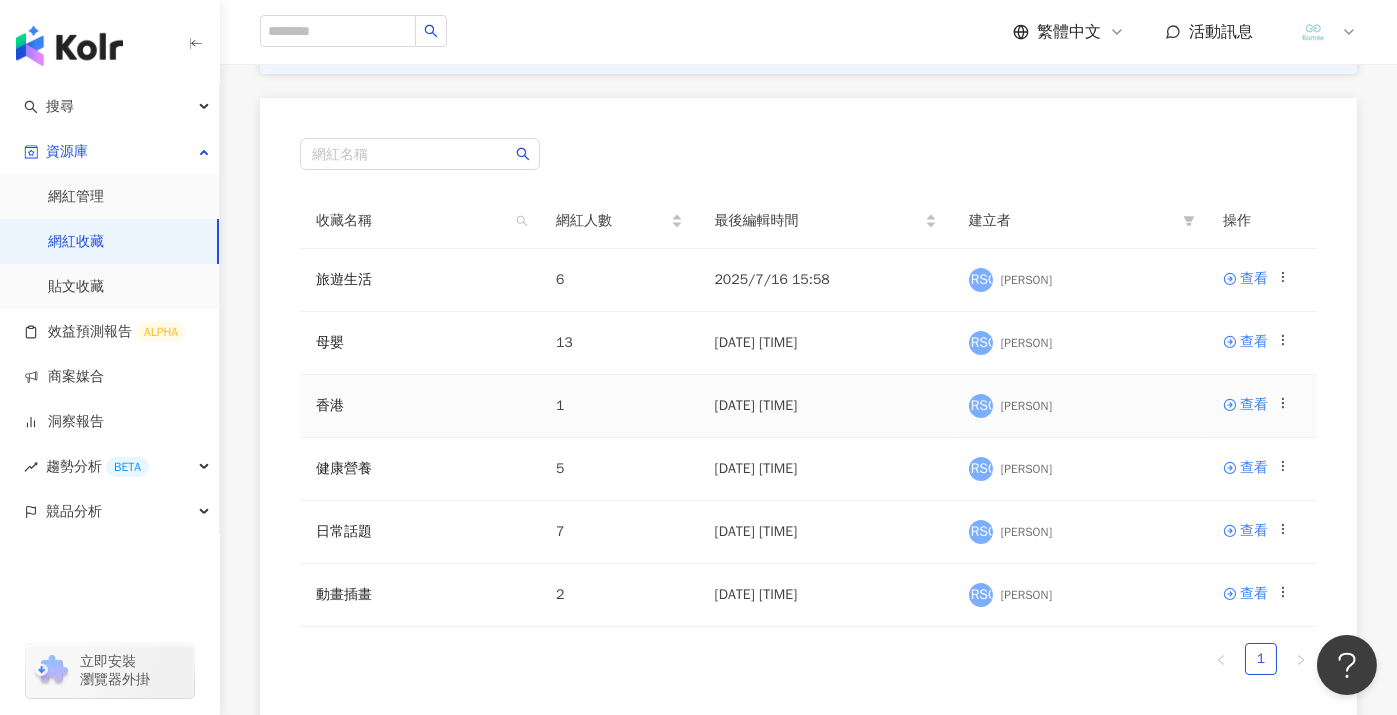 click on "1" at bounding box center [619, 406] 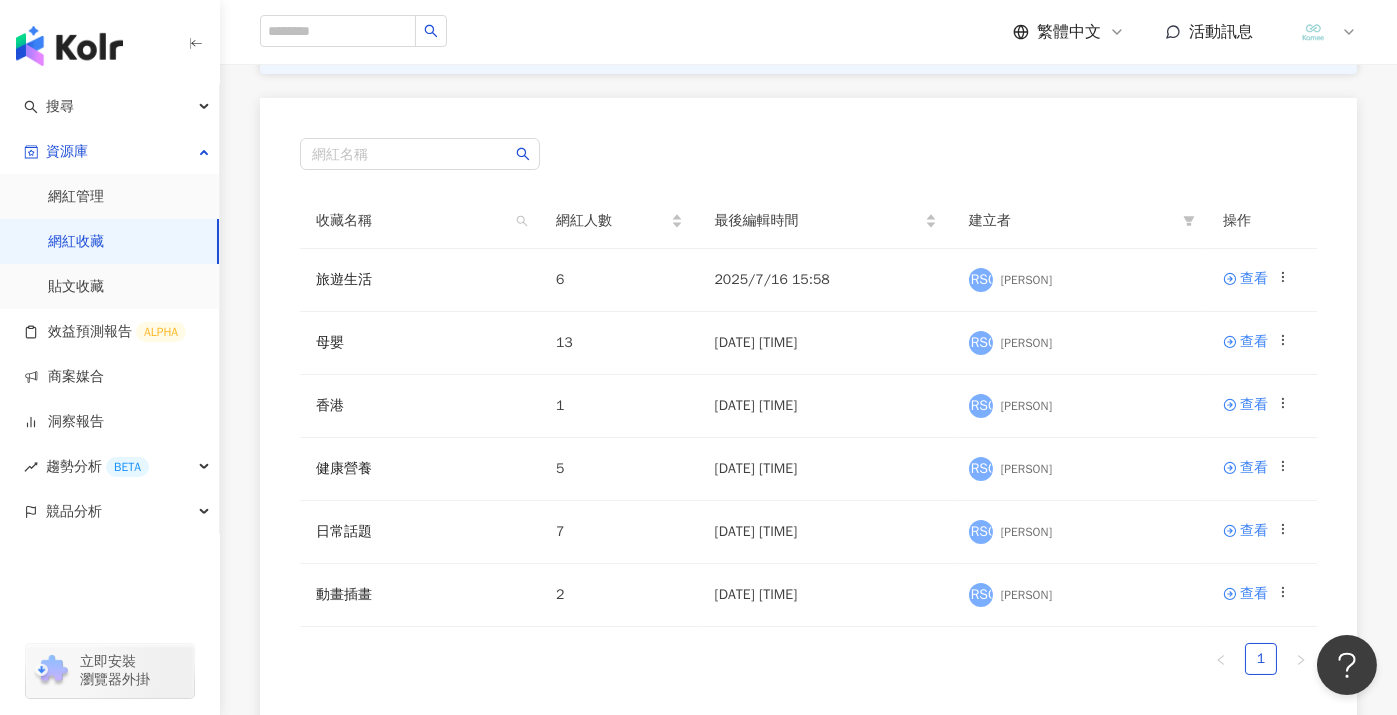 click at bounding box center (69, 46) 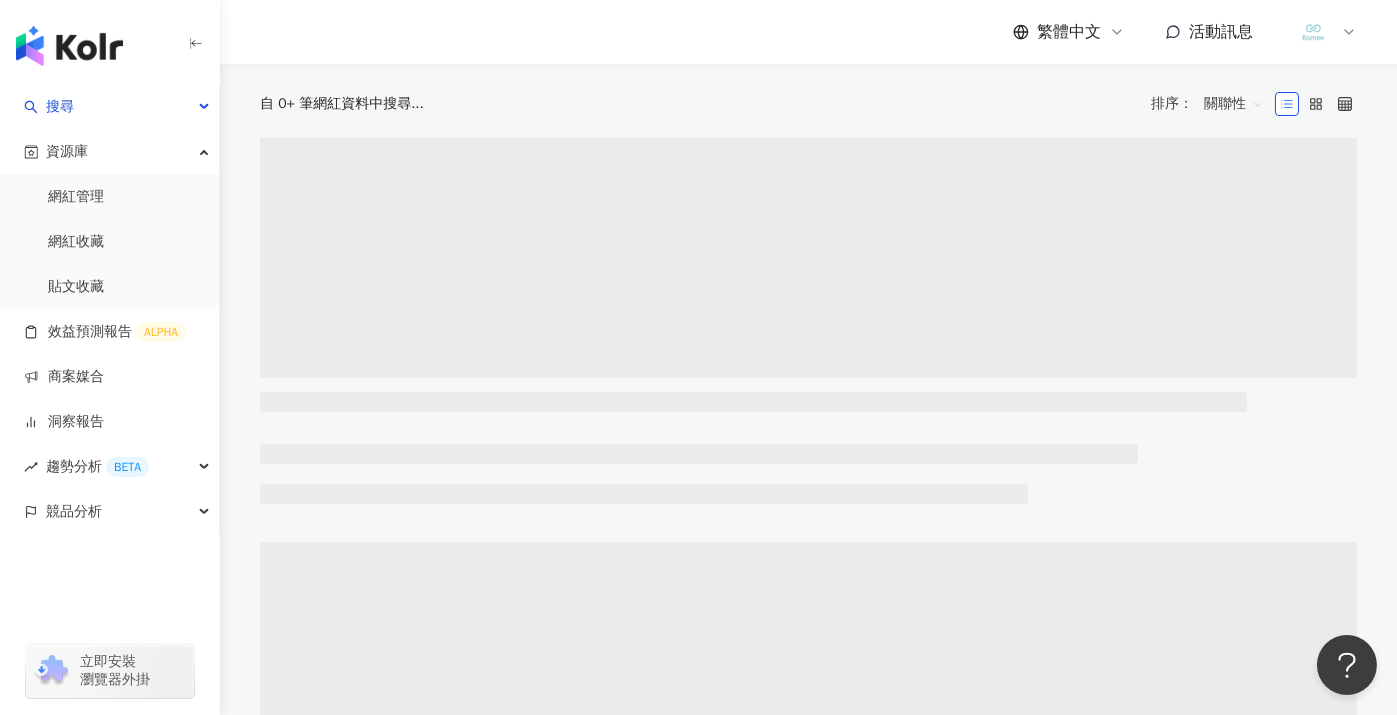 scroll, scrollTop: 0, scrollLeft: 0, axis: both 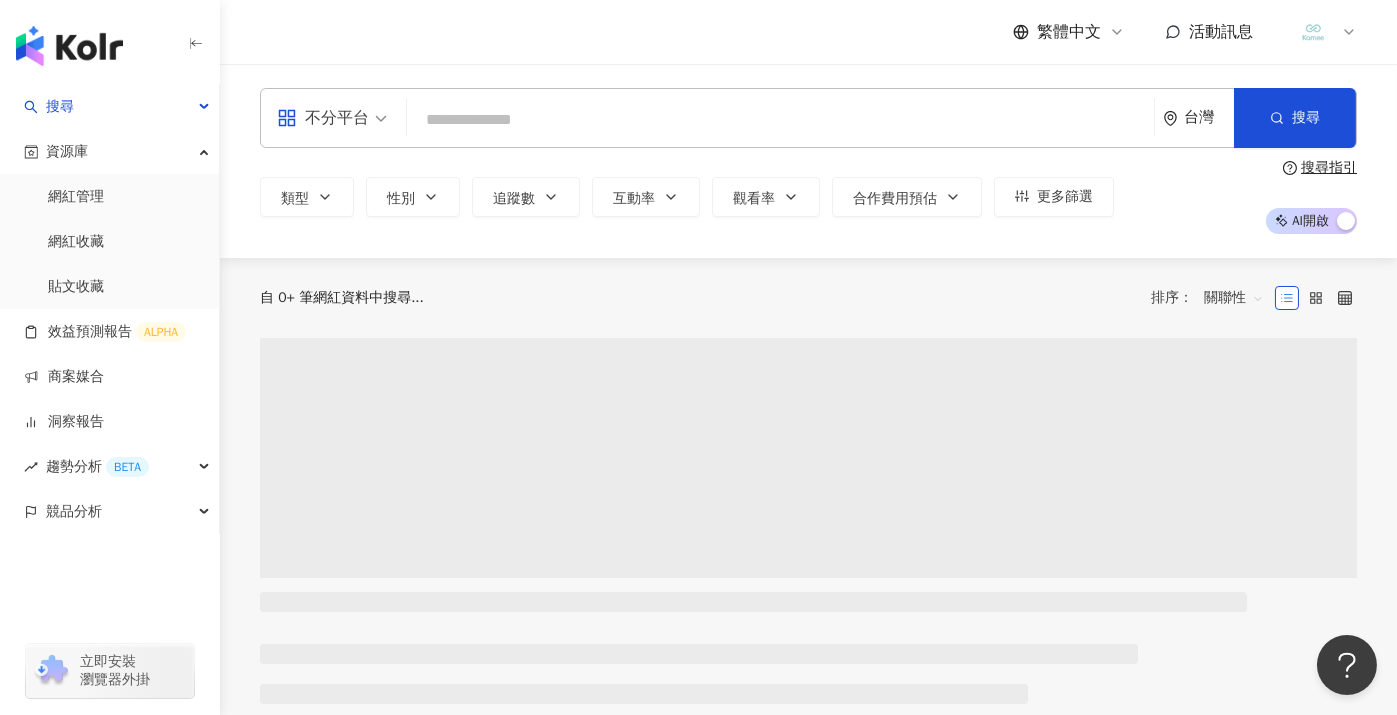 click at bounding box center (780, 120) 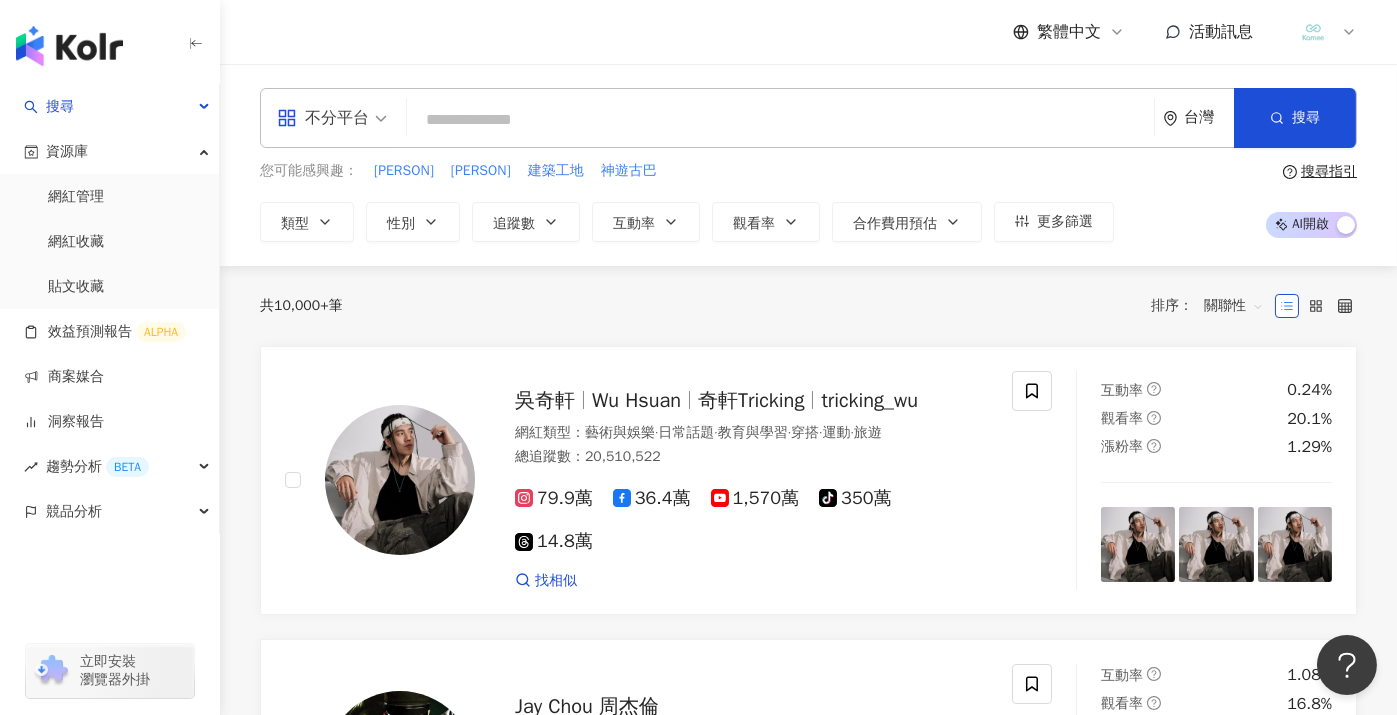 click on "台灣" at bounding box center (1198, 118) 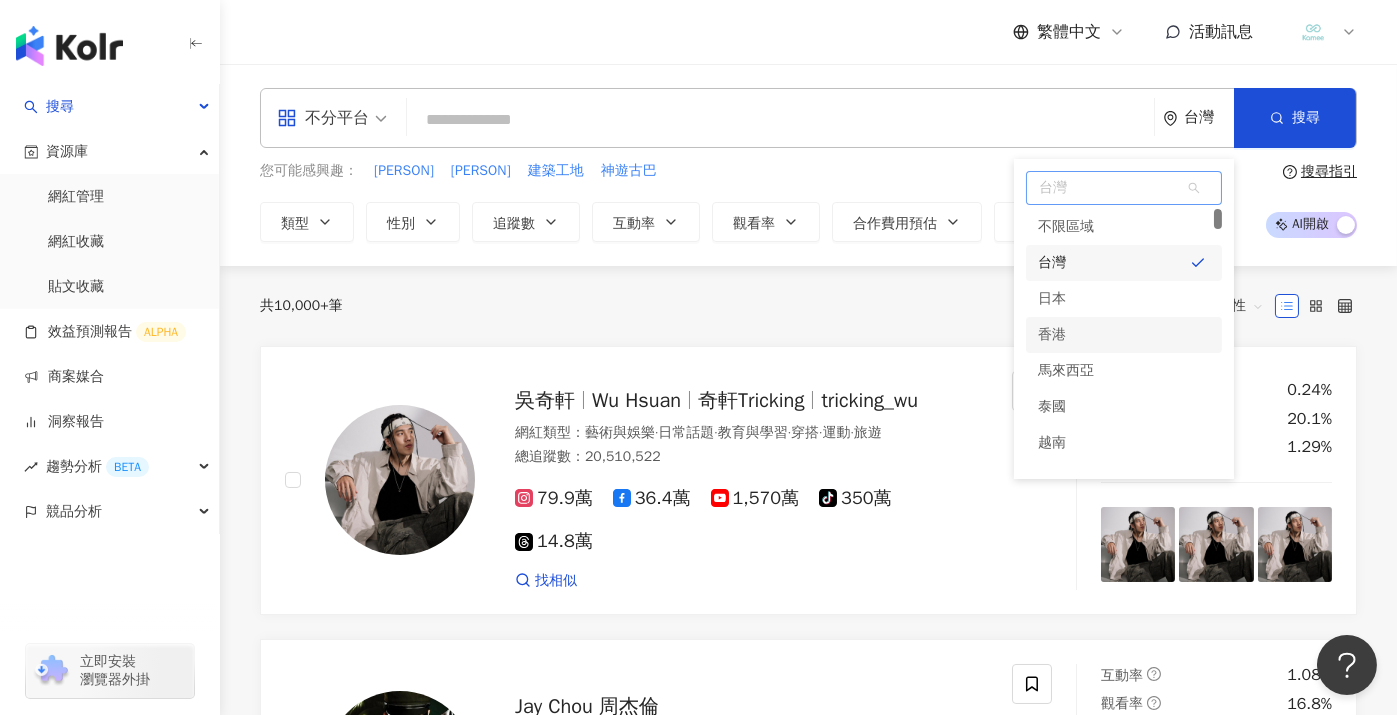 click on "香港" at bounding box center (1124, 335) 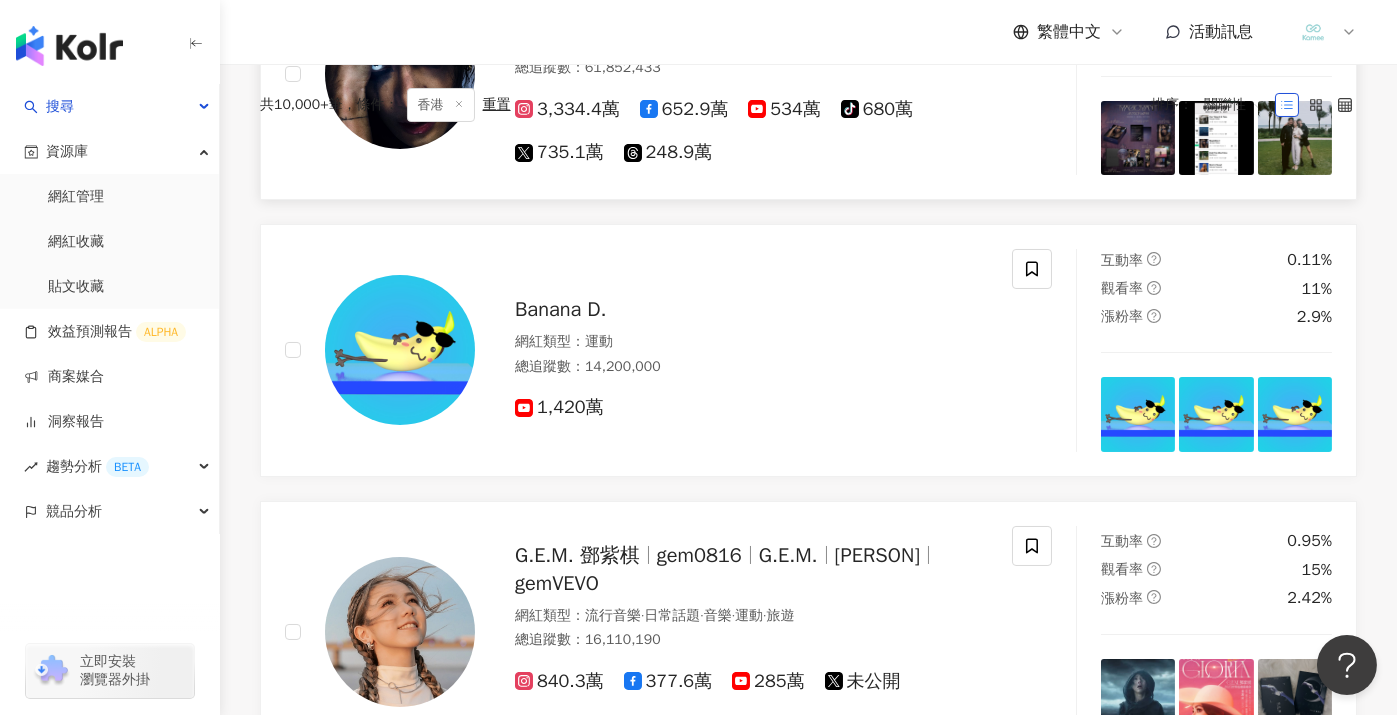 scroll, scrollTop: 0, scrollLeft: 0, axis: both 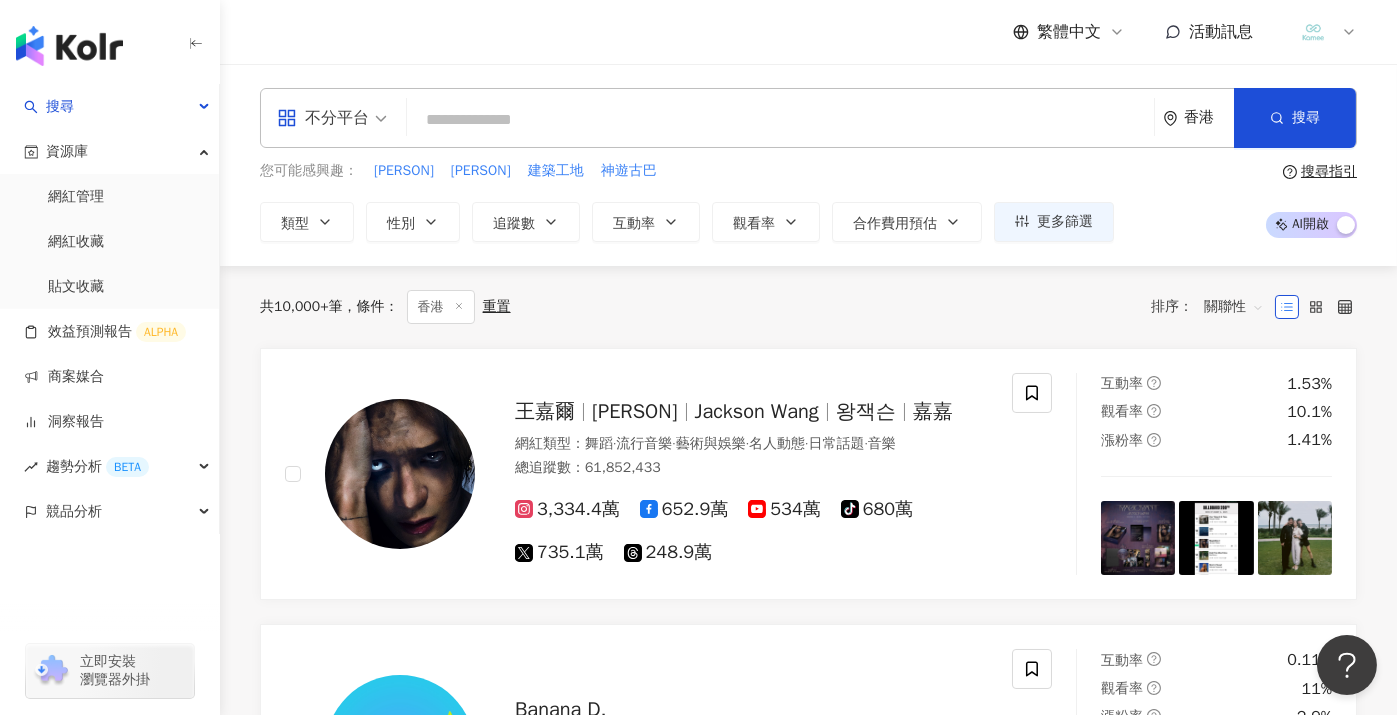 drag, startPoint x: 1194, startPoint y: 131, endPoint x: 1226, endPoint y: 128, distance: 32.140316 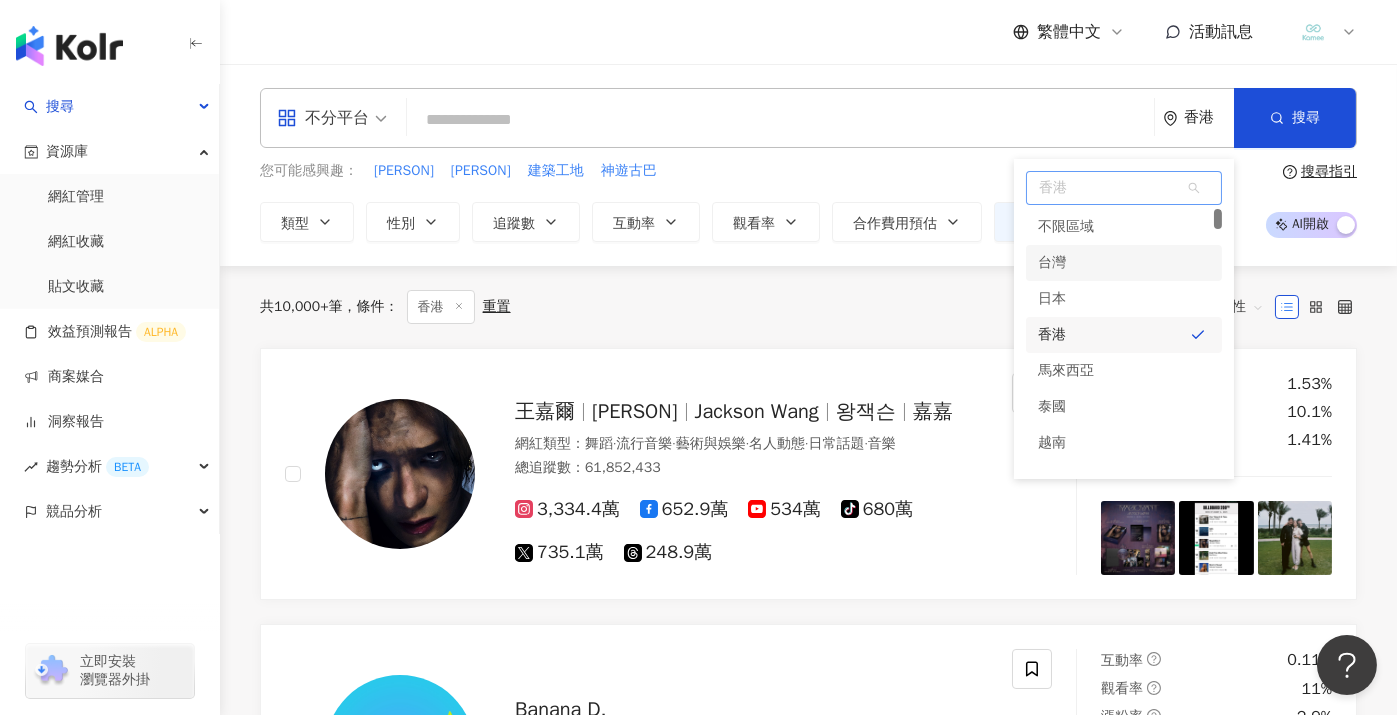 click on "台灣" at bounding box center (1124, 263) 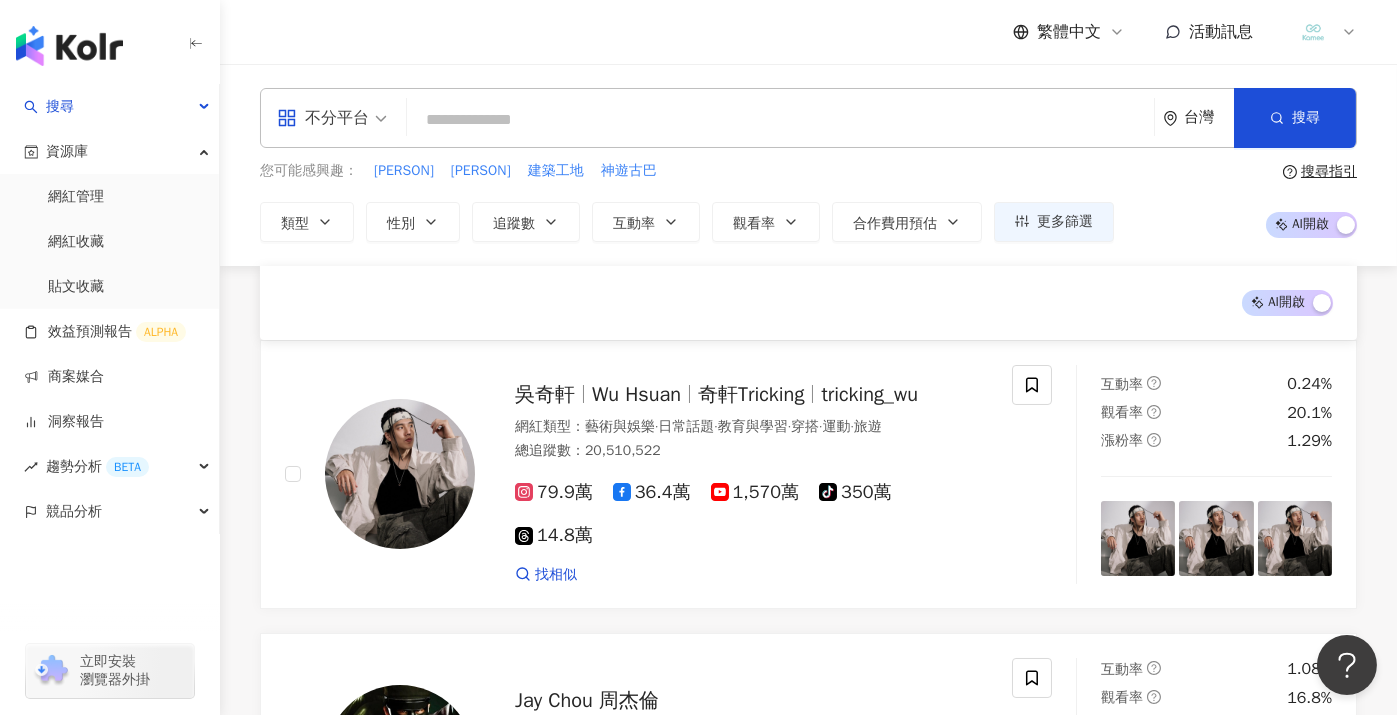 scroll, scrollTop: 594, scrollLeft: 0, axis: vertical 